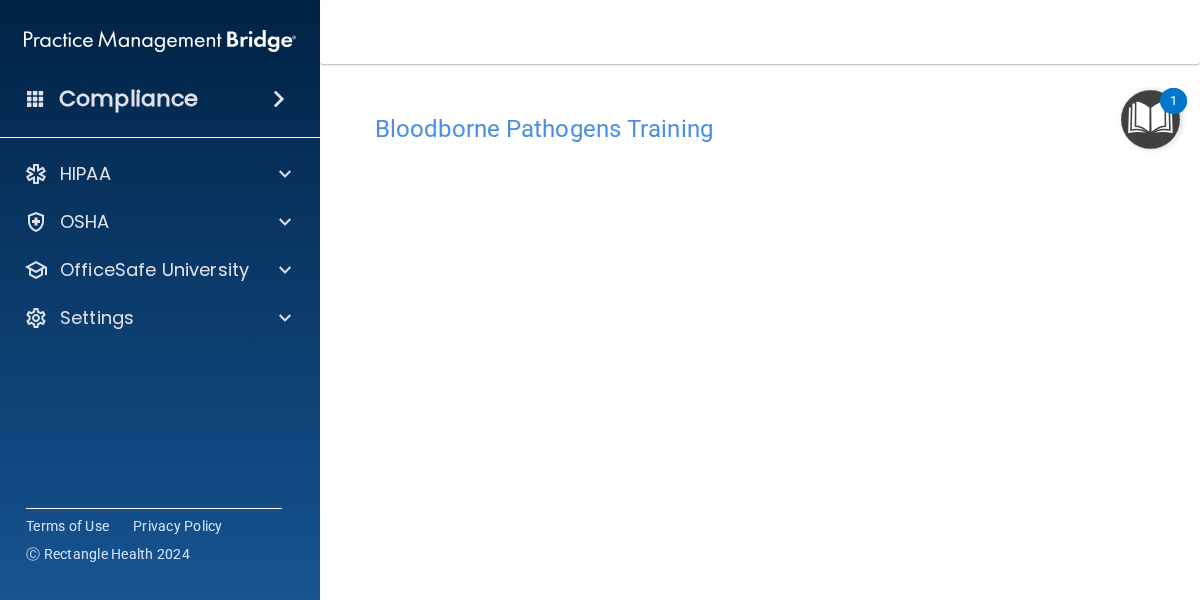 scroll, scrollTop: 0, scrollLeft: 0, axis: both 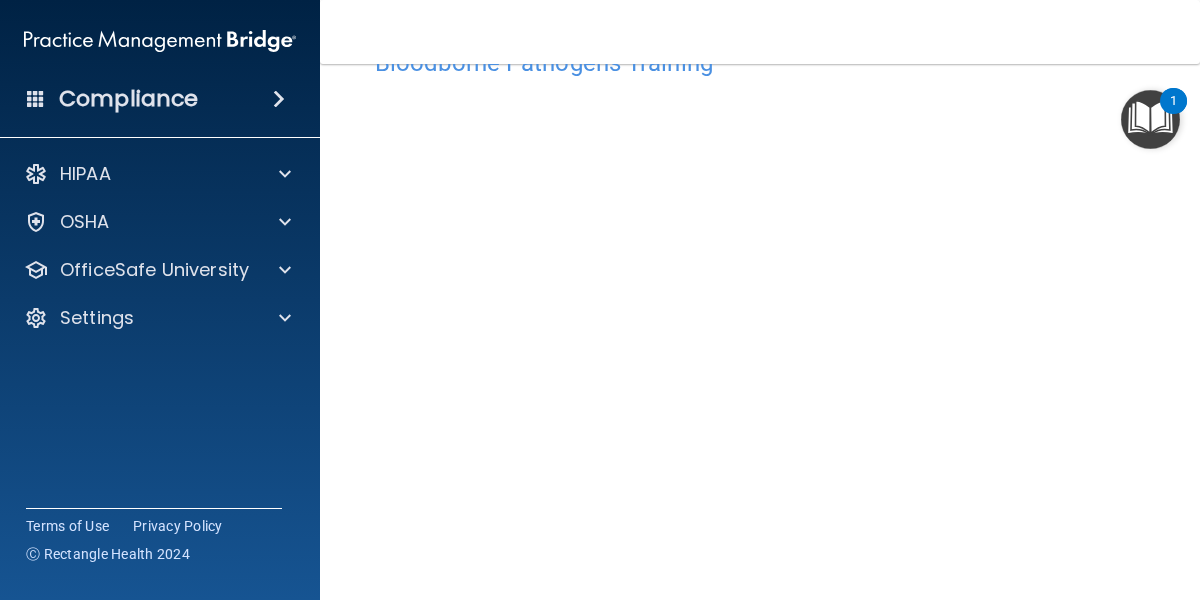 drag, startPoint x: 1186, startPoint y: 212, endPoint x: 1178, endPoint y: 242, distance: 31.04835 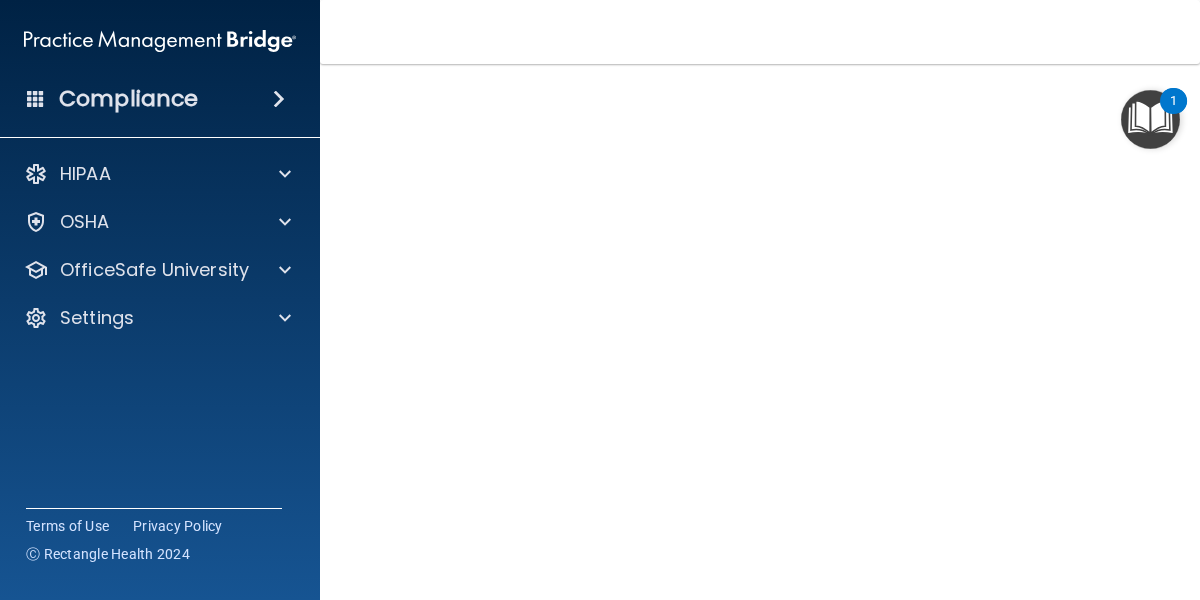 scroll, scrollTop: 177, scrollLeft: 0, axis: vertical 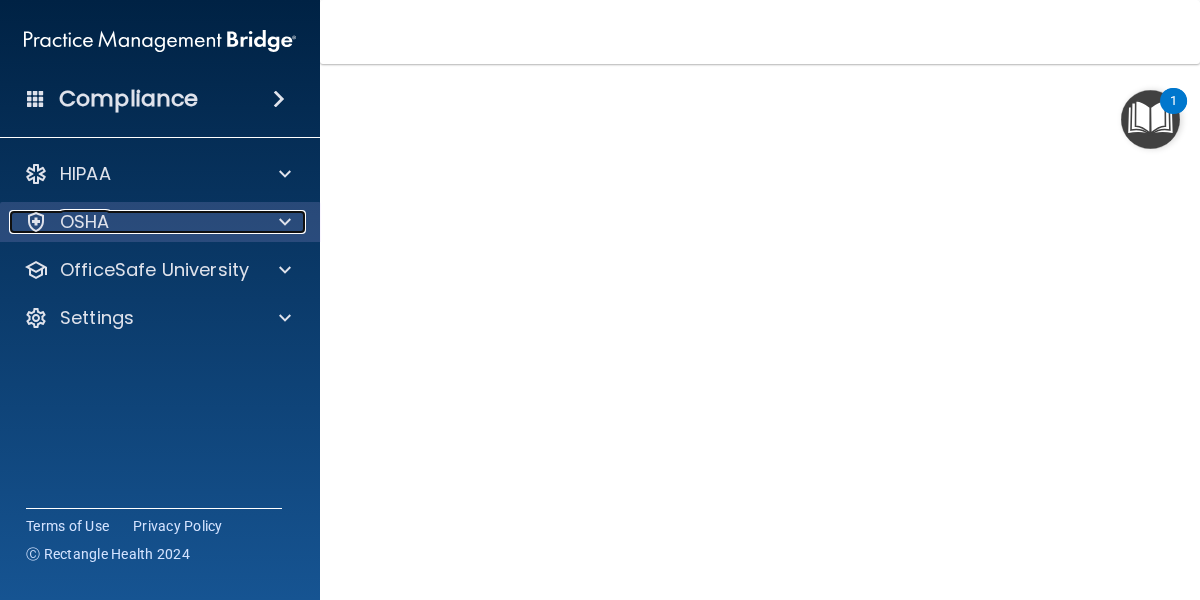 click at bounding box center (282, 222) 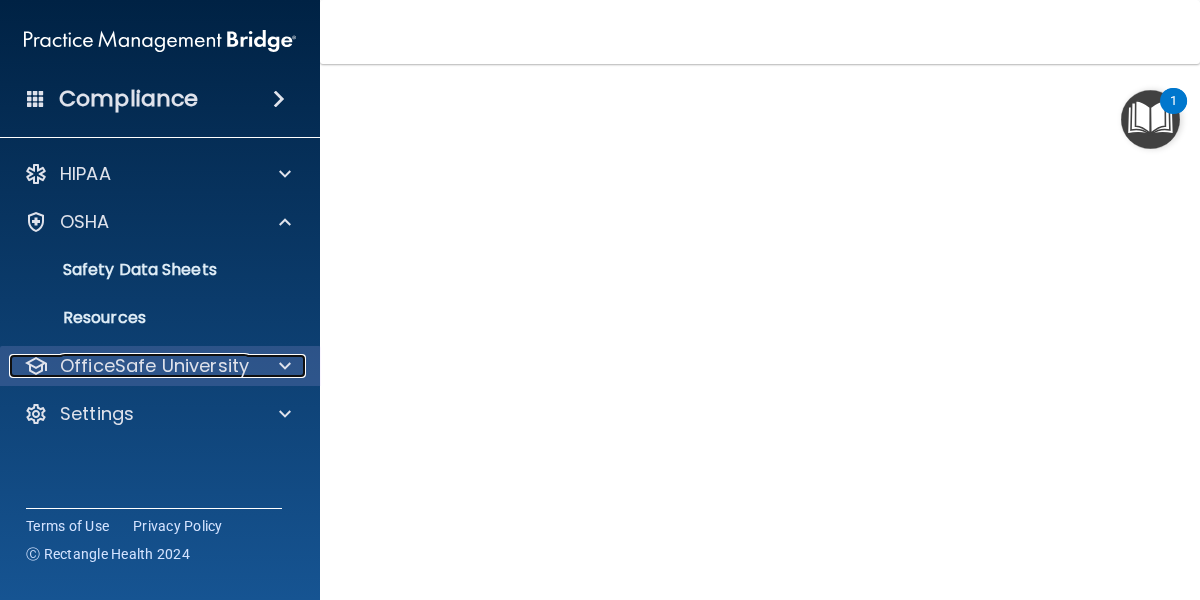 click at bounding box center (282, 366) 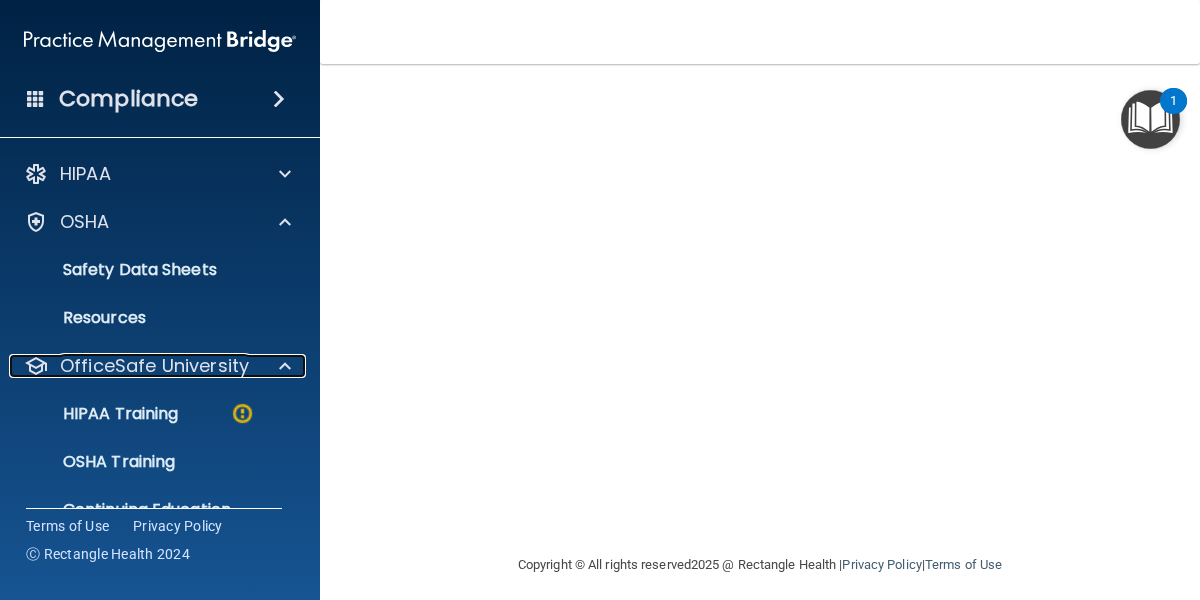 scroll, scrollTop: 256, scrollLeft: 0, axis: vertical 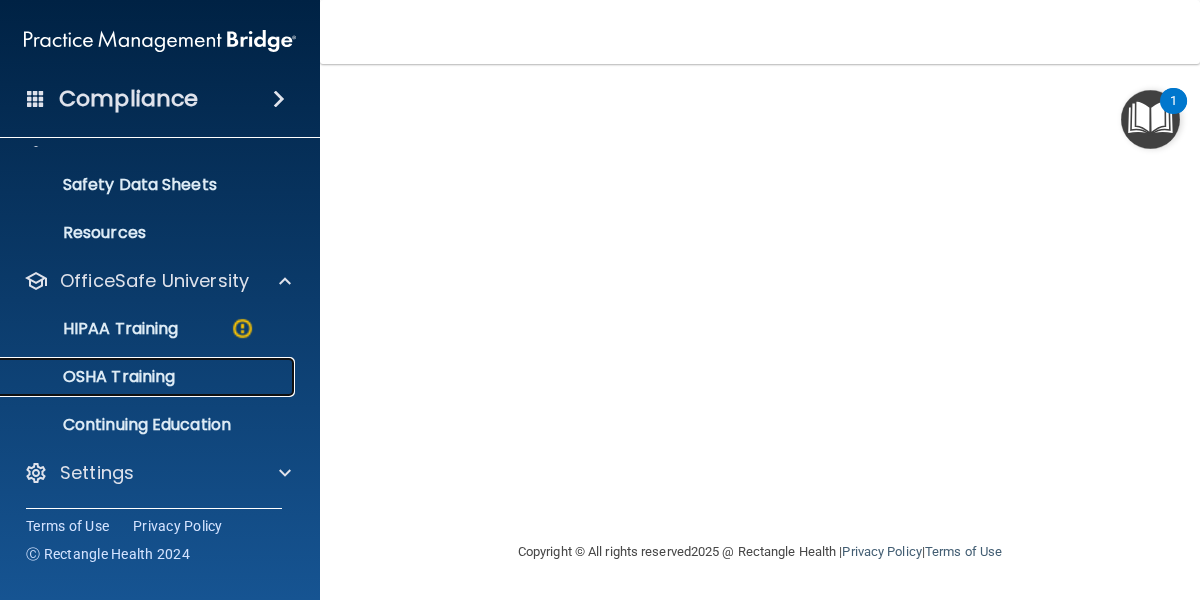 click on "OSHA Training" at bounding box center [149, 377] 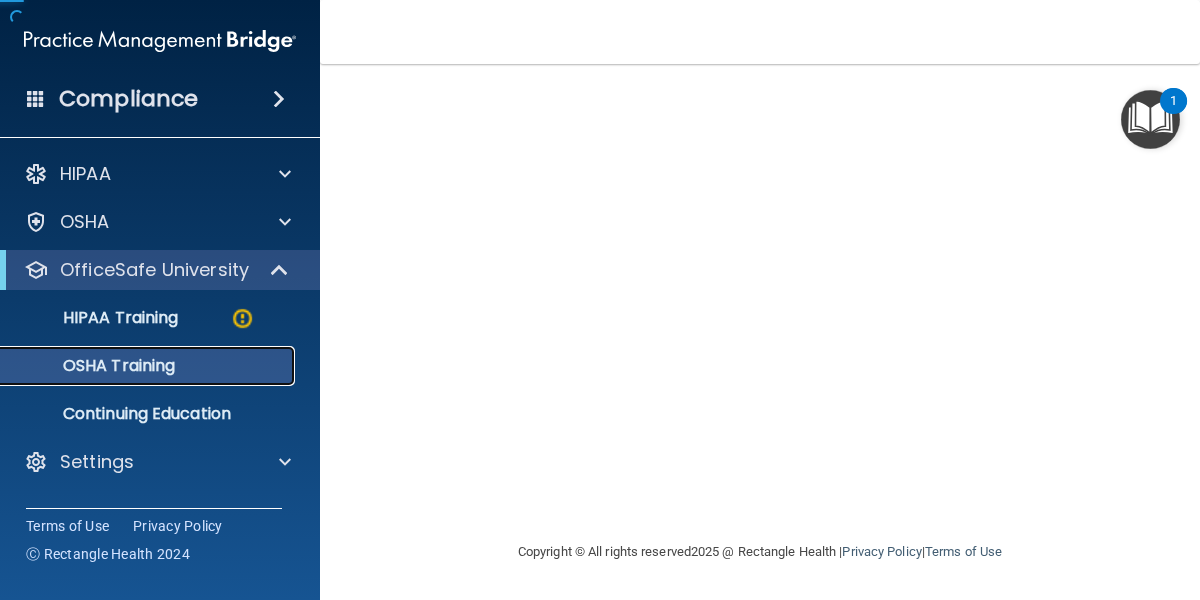 scroll, scrollTop: 0, scrollLeft: 0, axis: both 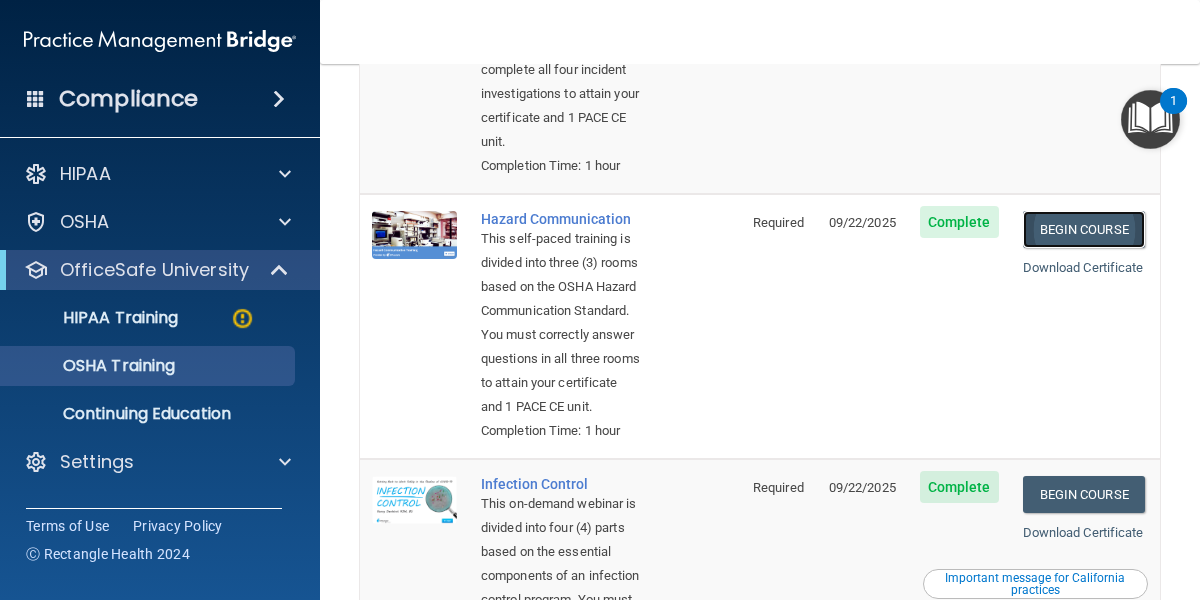 click on "Begin Course" at bounding box center (1084, 229) 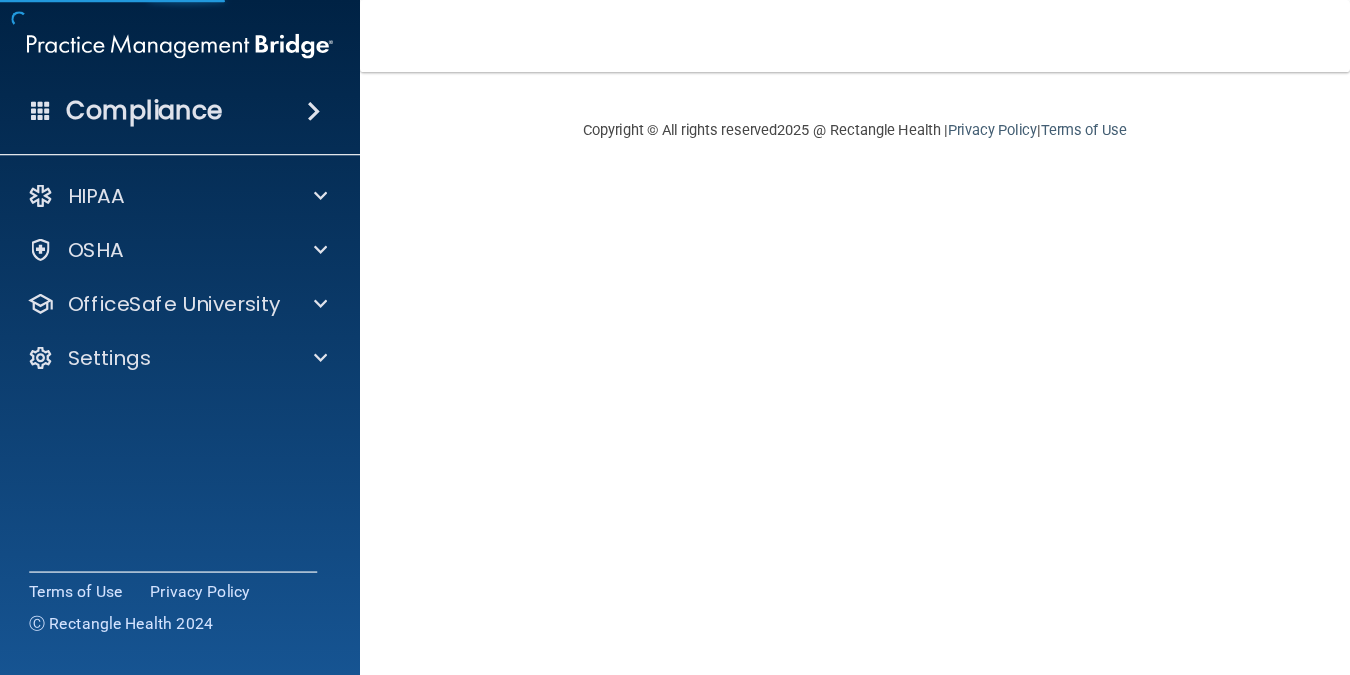 scroll, scrollTop: 0, scrollLeft: 0, axis: both 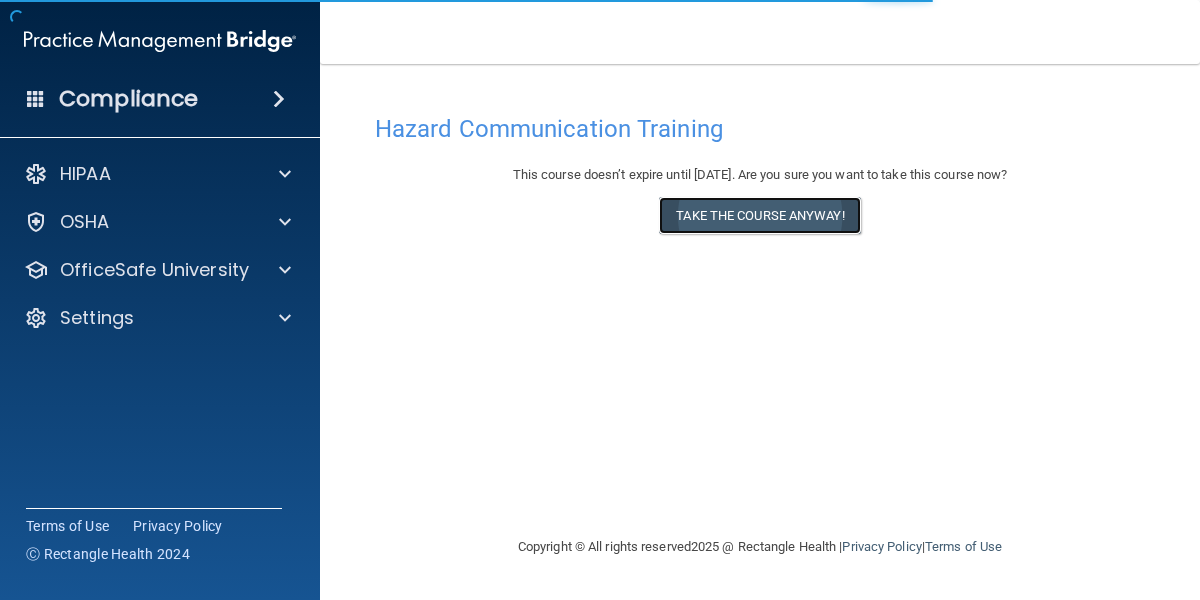 click on "Take the course anyway!" at bounding box center [759, 215] 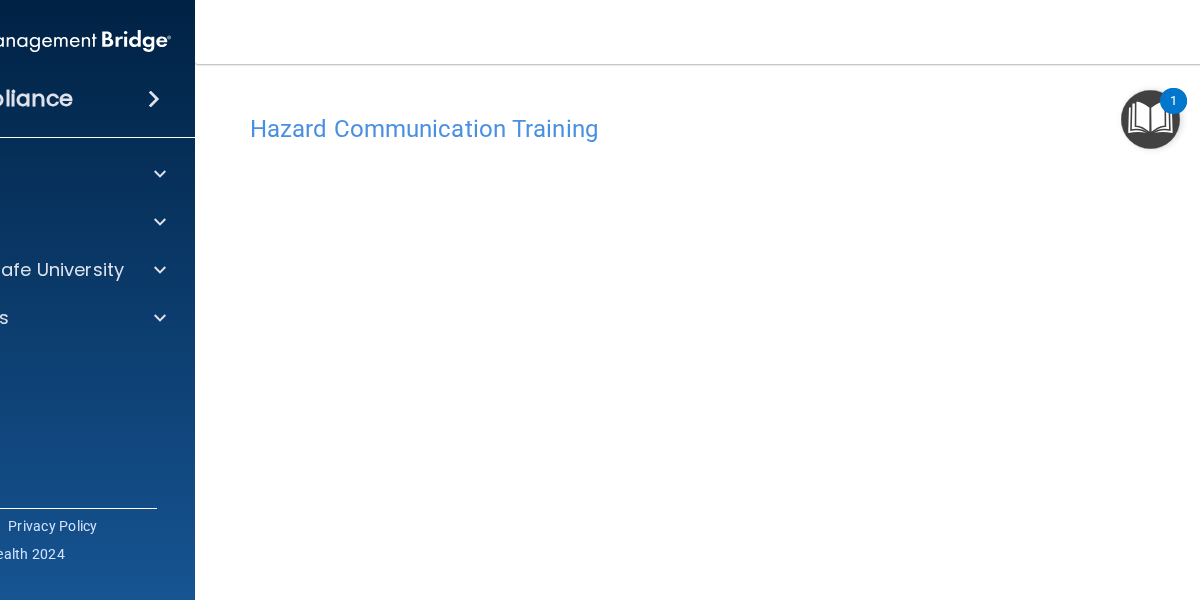 click on "Toggle navigation                                                                                                     [FIRST] [LAST]   [EMAIL]                            Manage My Enterprise              [LAST NAME], [FIRST NAME] Family Dentistry     Manage My Location" at bounding box center (760, 32) 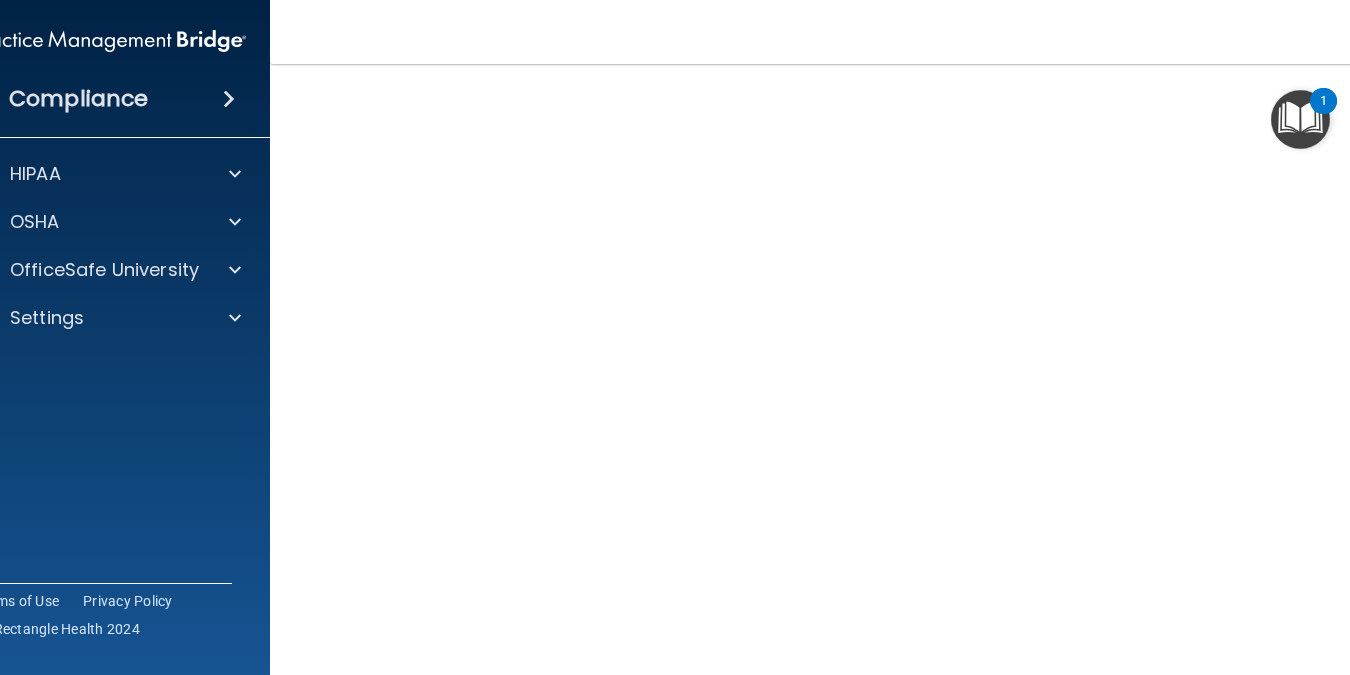 scroll, scrollTop: 77, scrollLeft: 0, axis: vertical 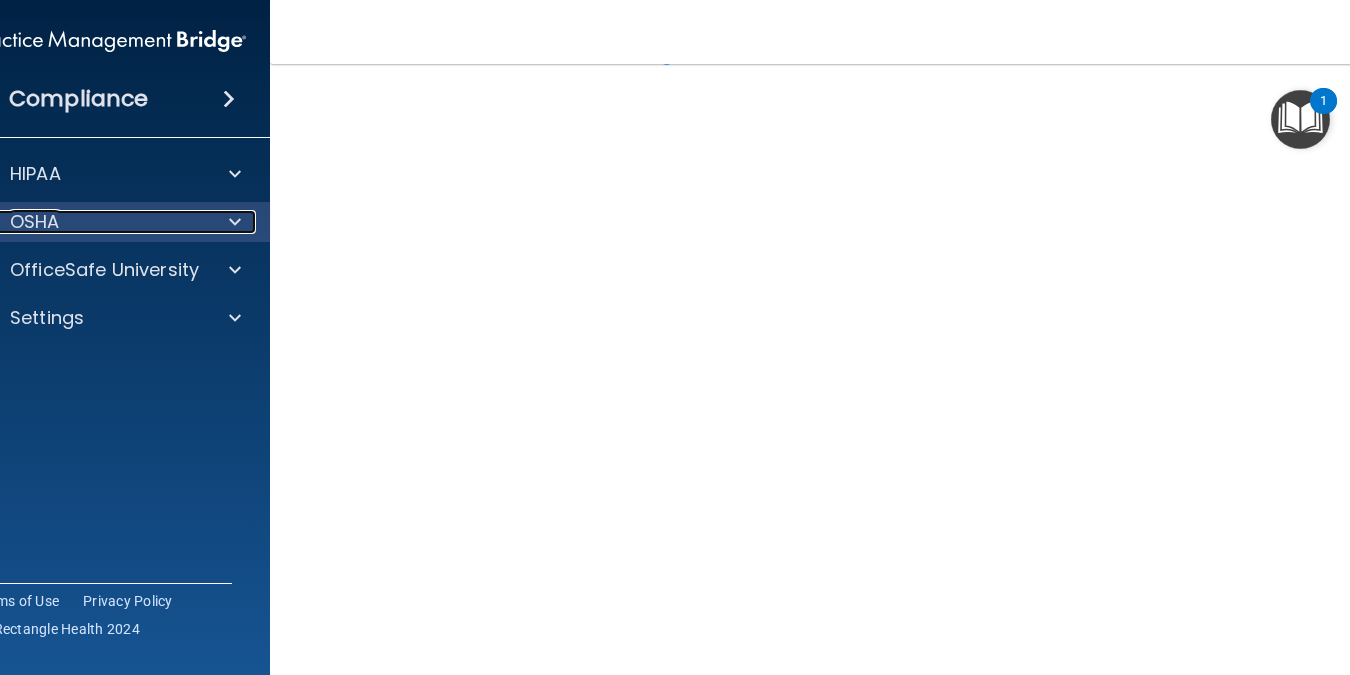 click at bounding box center (232, 222) 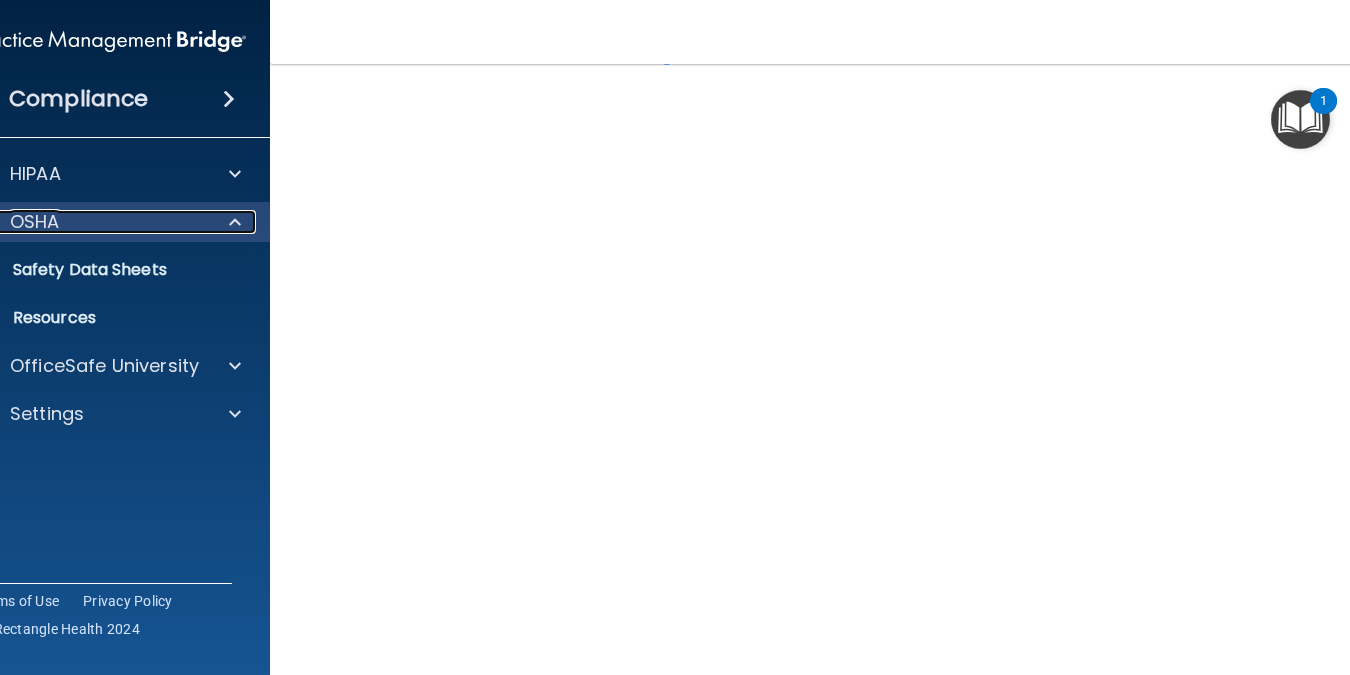 click at bounding box center (232, 222) 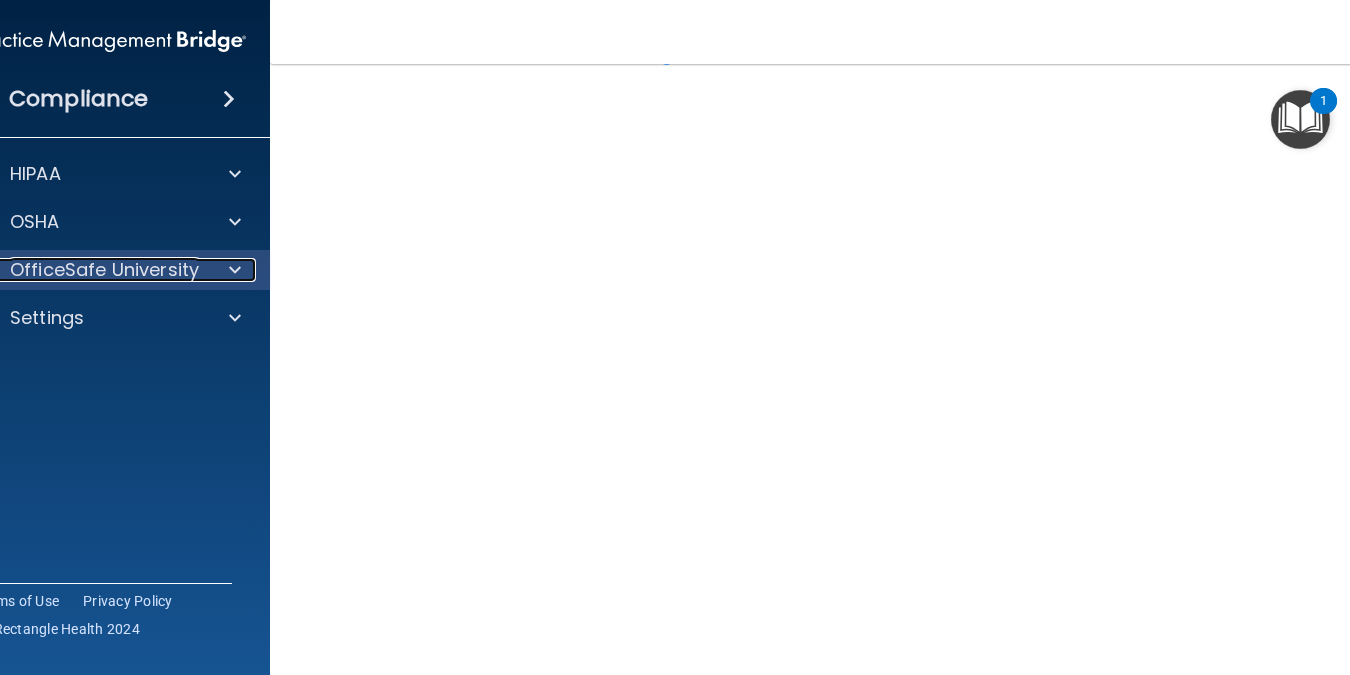 click at bounding box center [235, 270] 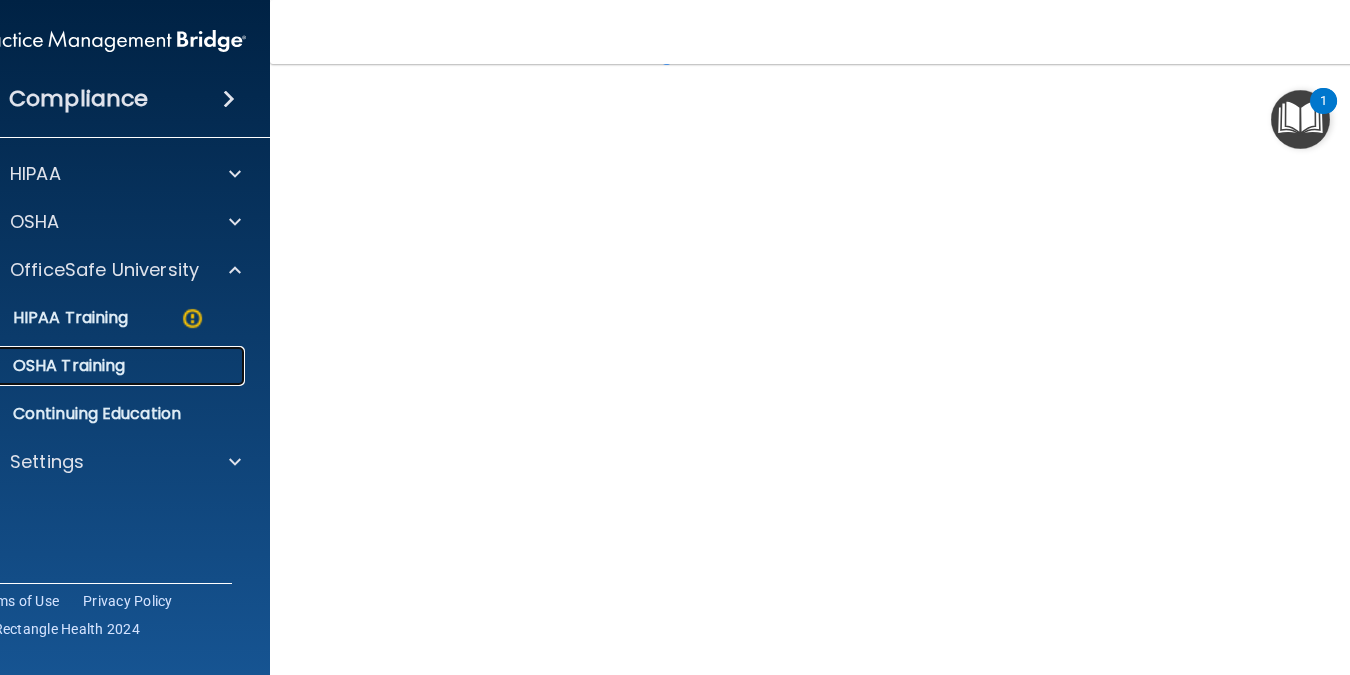 click on "OSHA Training" at bounding box center [99, 366] 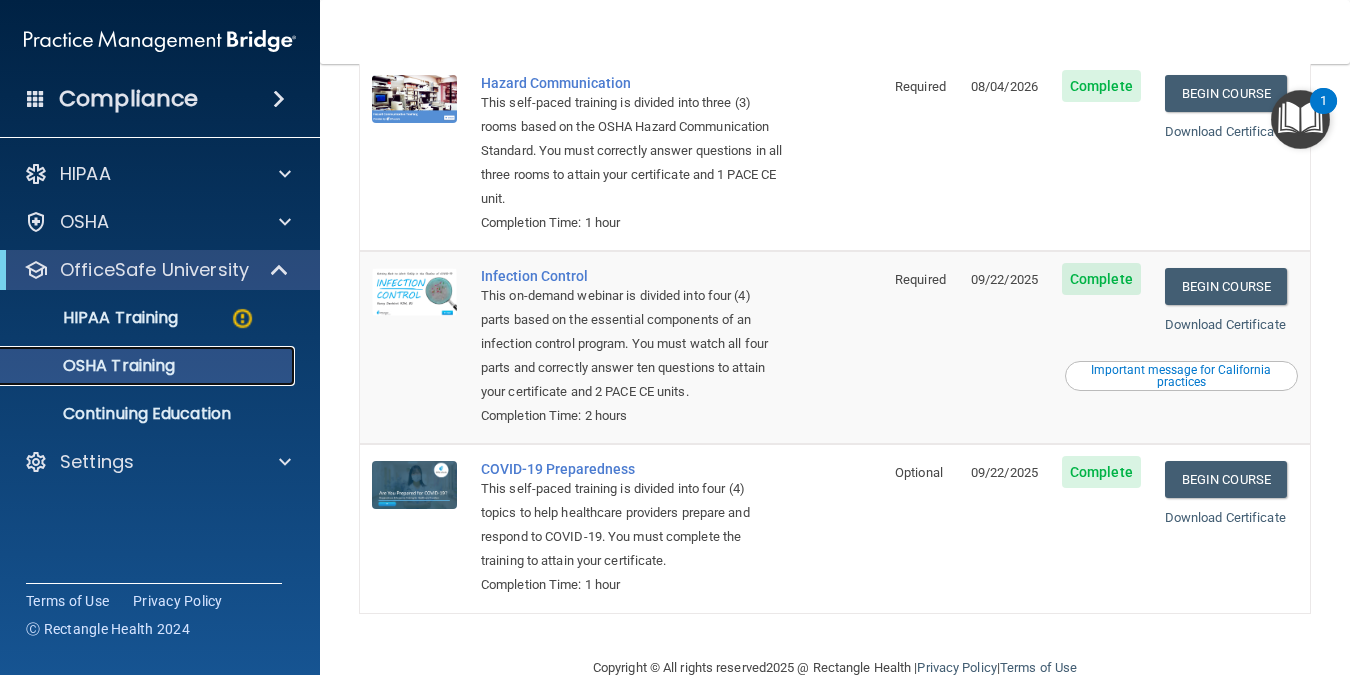 scroll, scrollTop: 398, scrollLeft: 0, axis: vertical 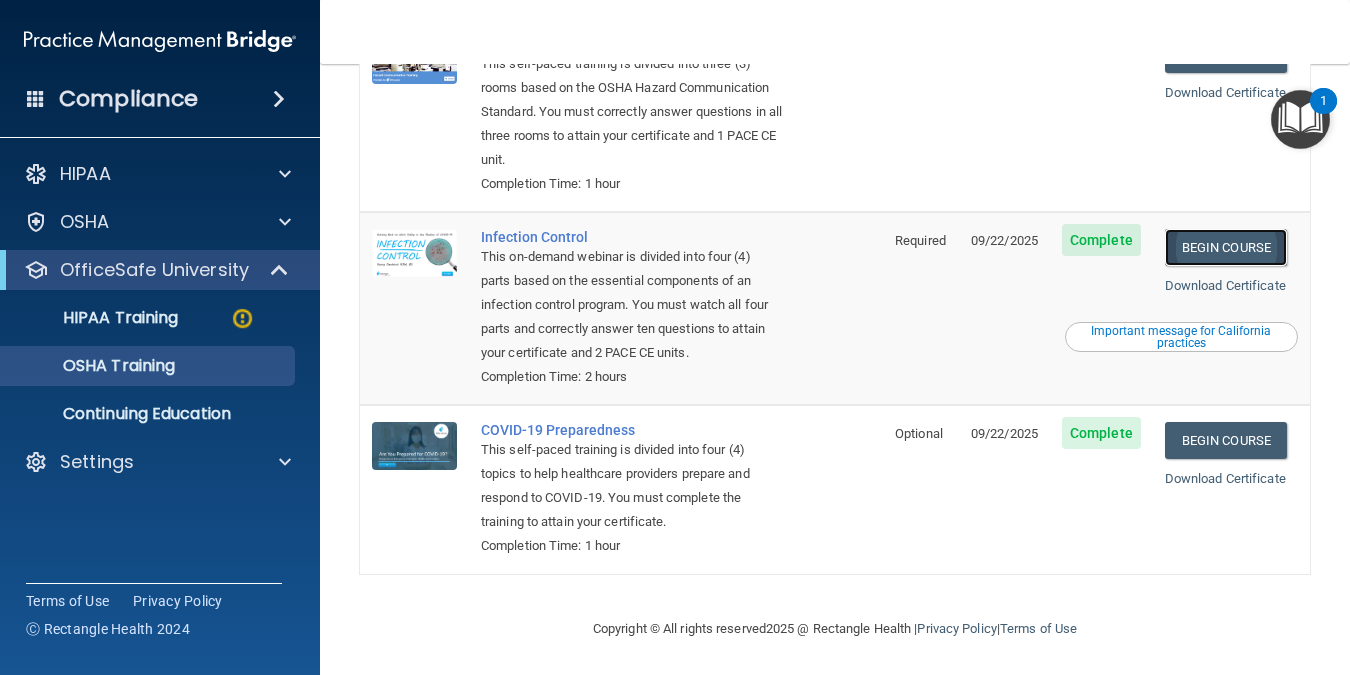 click on "Begin Course" at bounding box center (1226, 247) 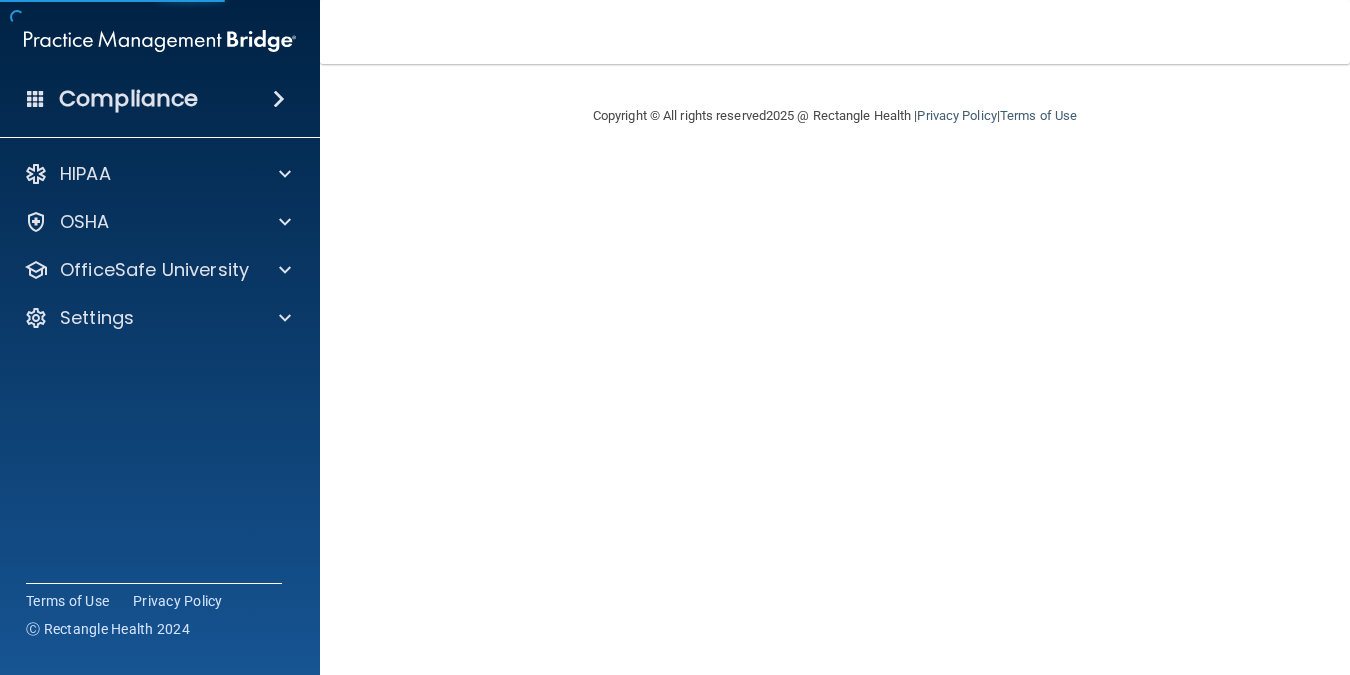 scroll, scrollTop: 0, scrollLeft: 0, axis: both 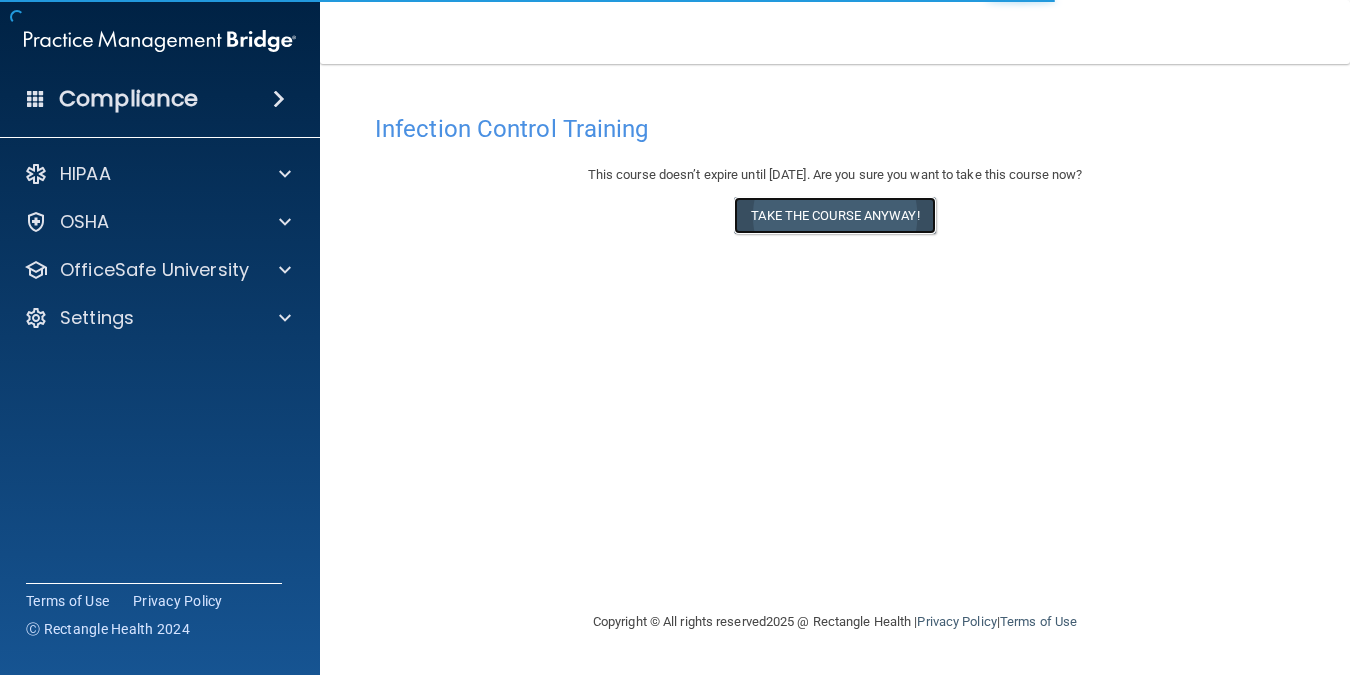 click on "Take the course anyway!" at bounding box center (834, 215) 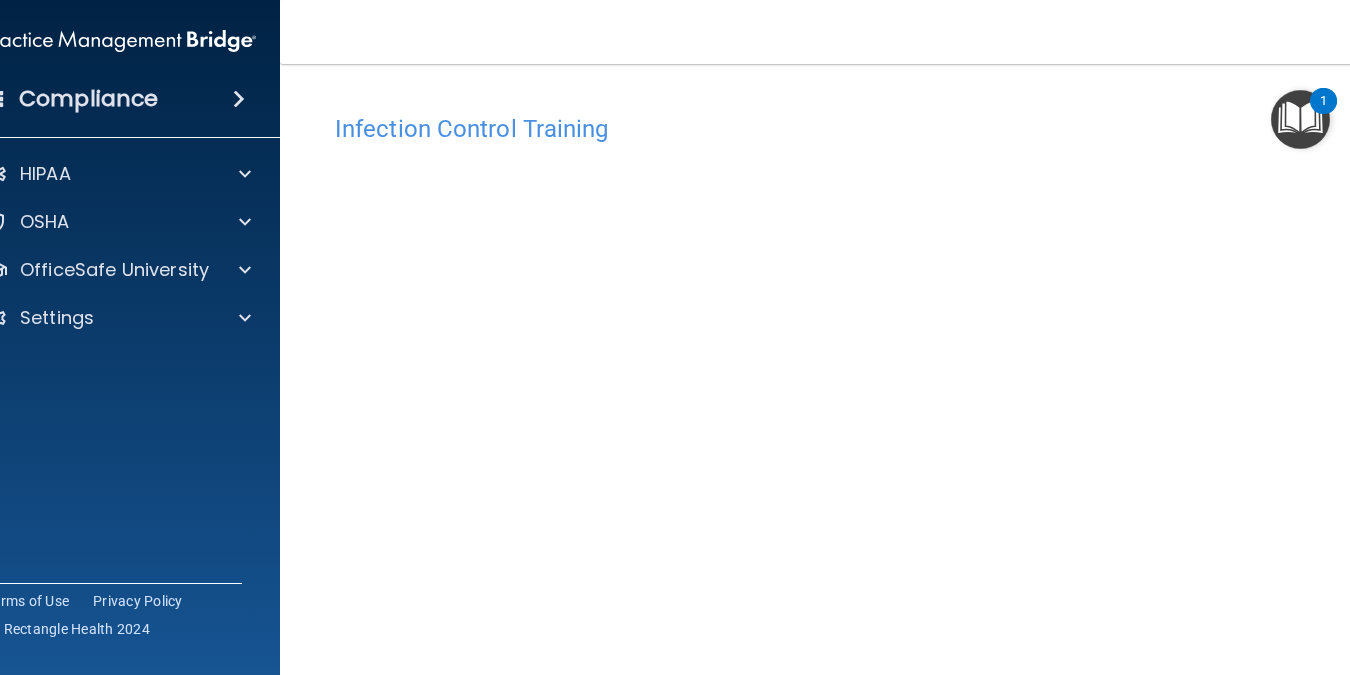 click on "Infection Control Training         This course doesn’t expire until 09/22/2025. Are you sure you want to take this course now?   Take the course anyway!" at bounding box center (835, 450) 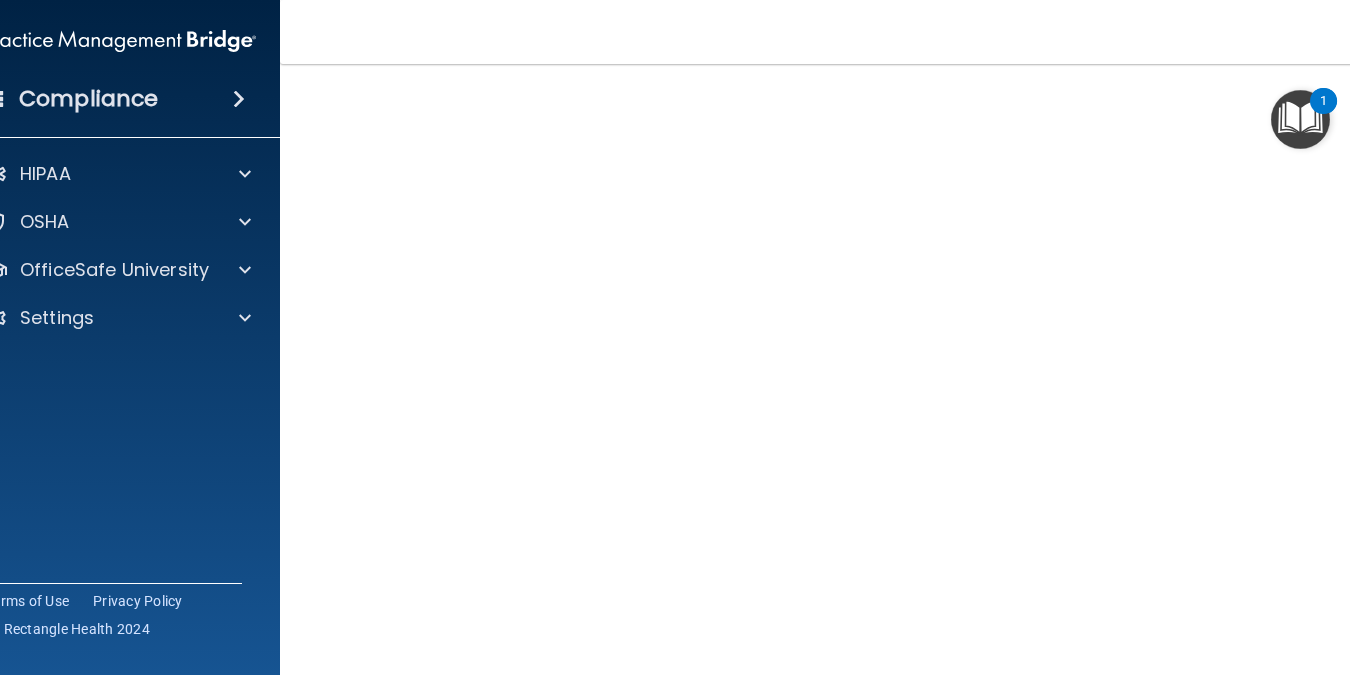 scroll, scrollTop: 131, scrollLeft: 0, axis: vertical 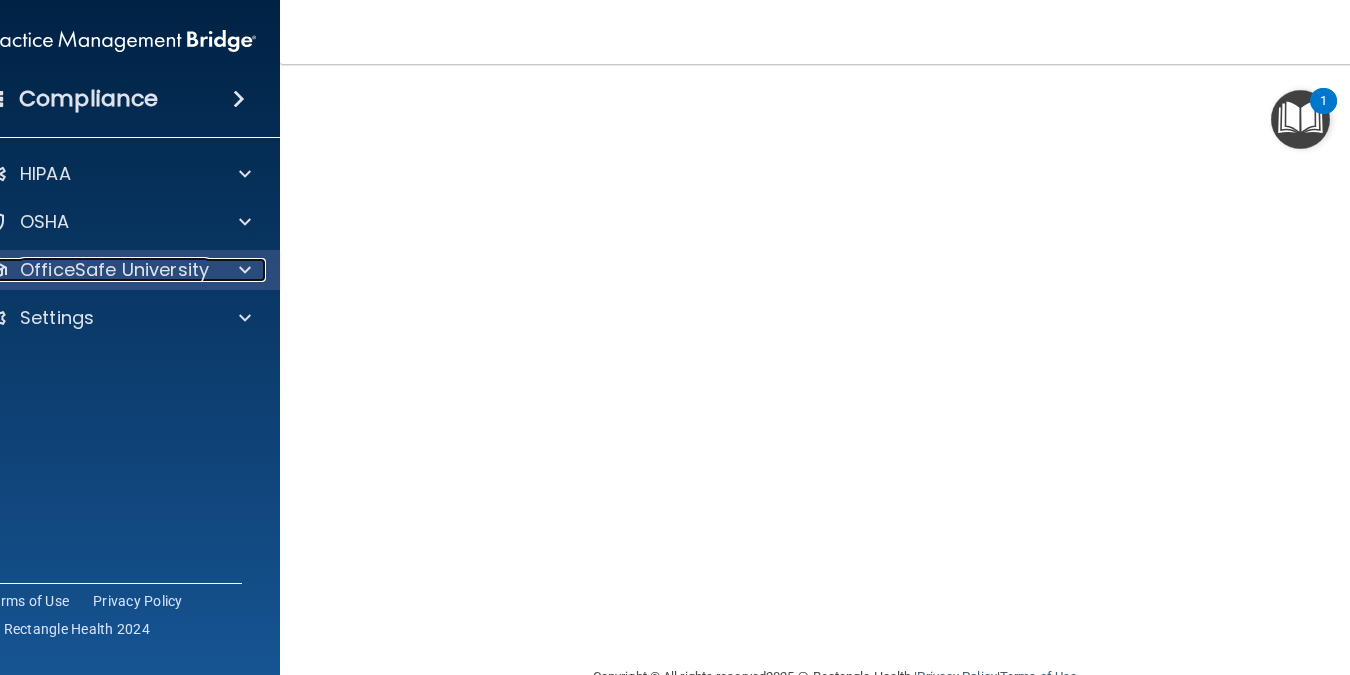 click at bounding box center [245, 270] 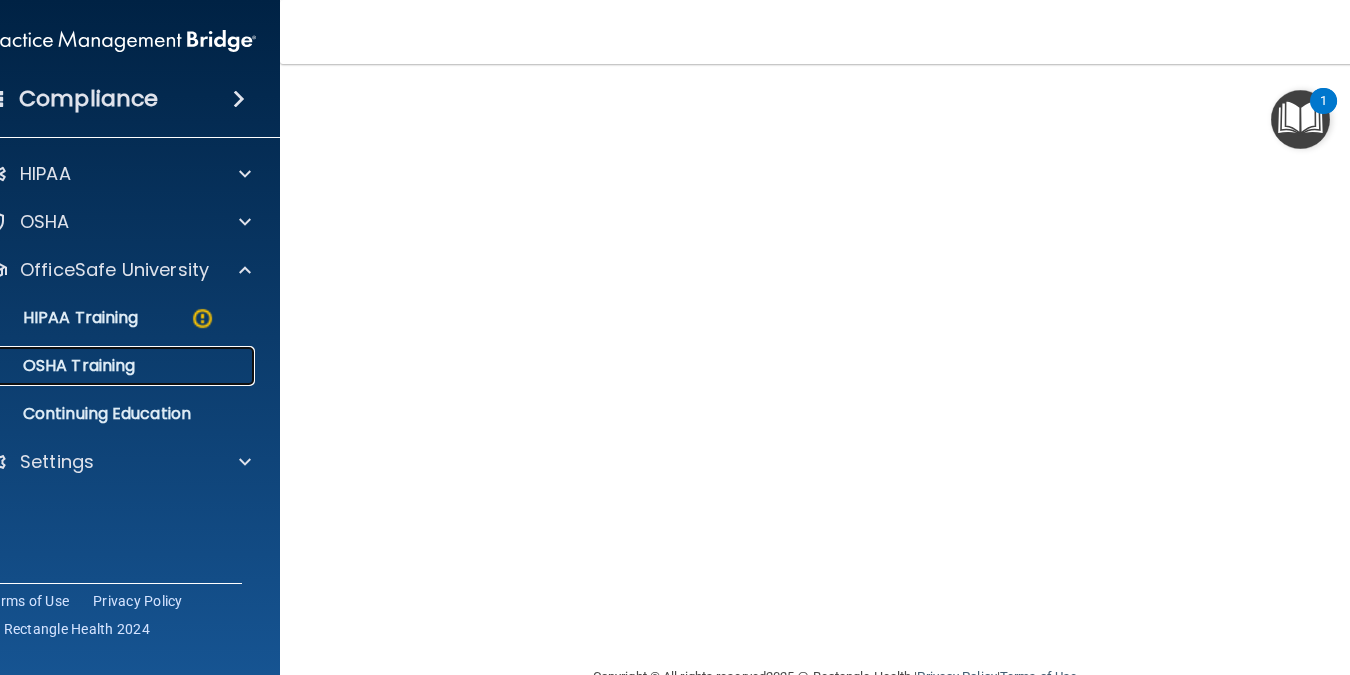 click on "OSHA Training" at bounding box center (109, 366) 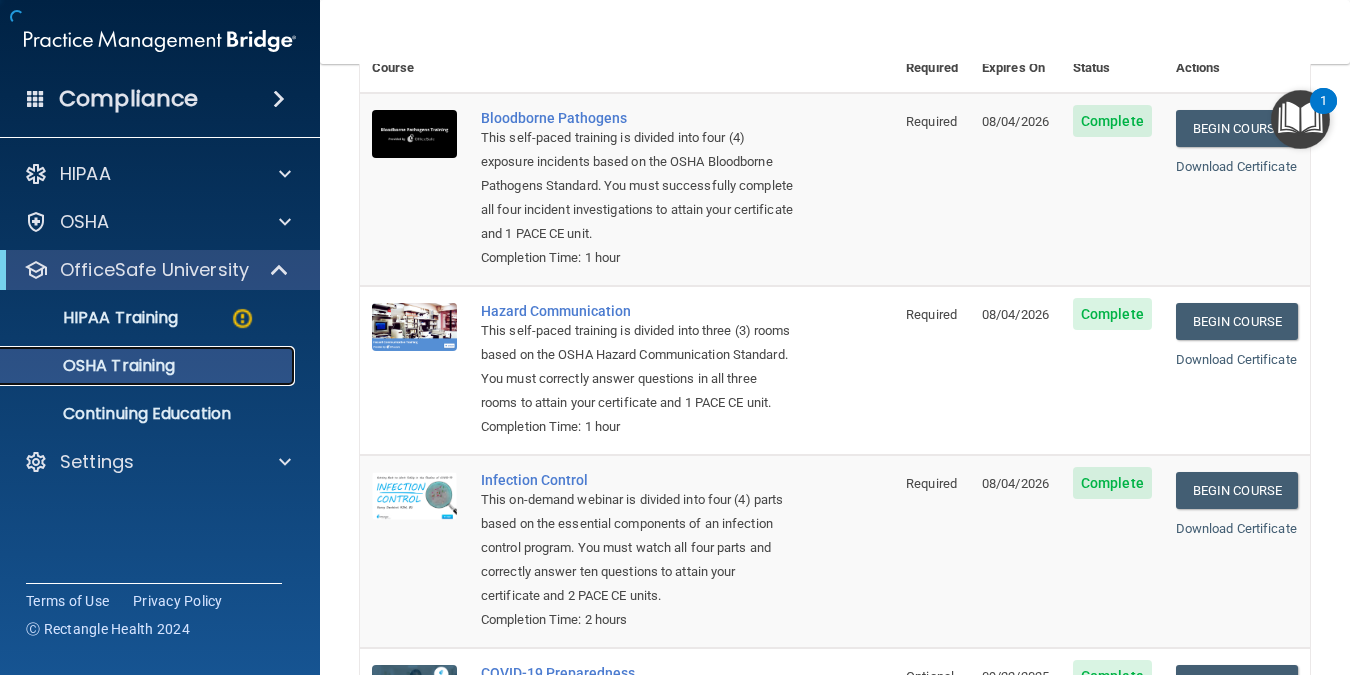 scroll, scrollTop: 349, scrollLeft: 0, axis: vertical 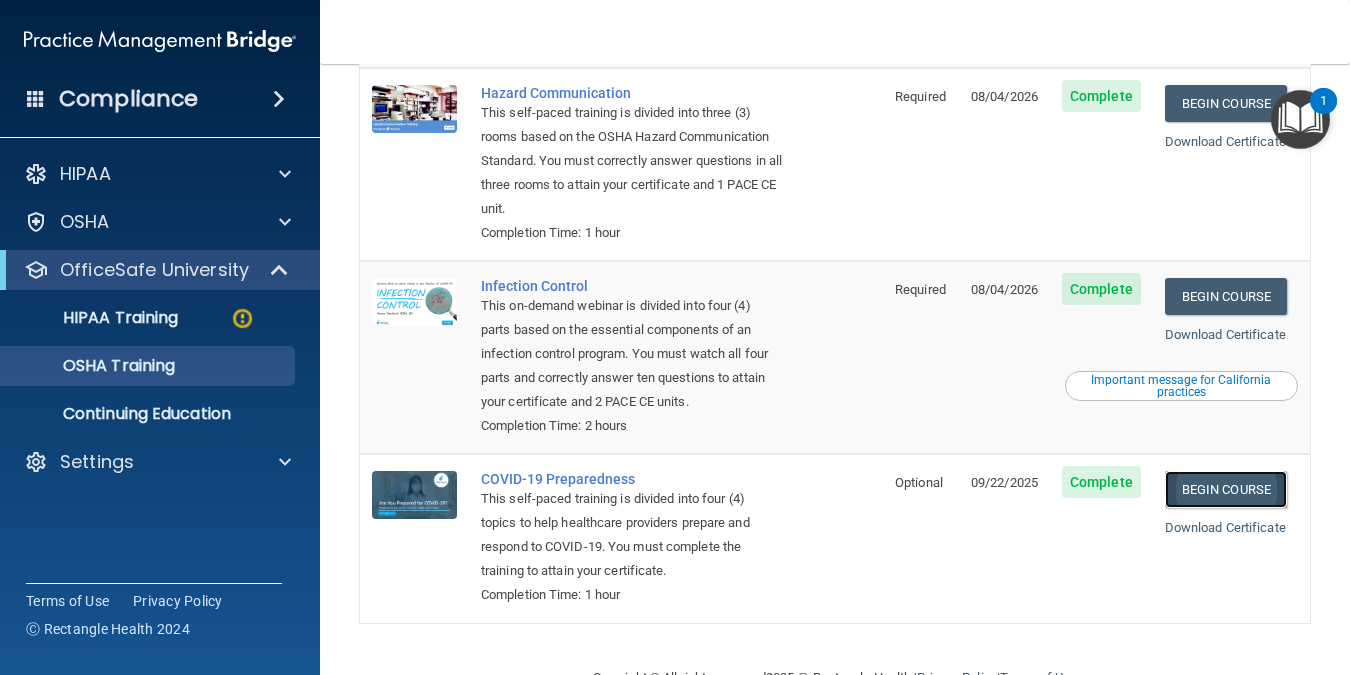 click on "Begin Course" at bounding box center (1226, 489) 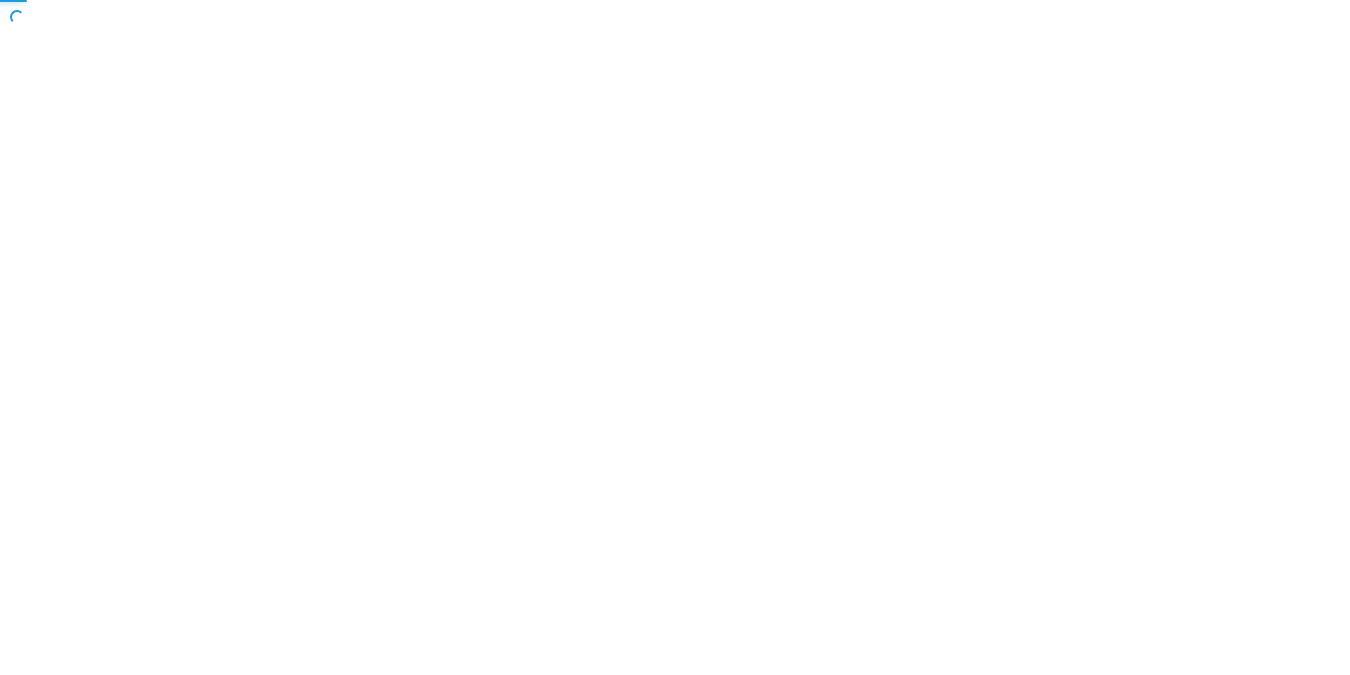 scroll, scrollTop: 0, scrollLeft: 0, axis: both 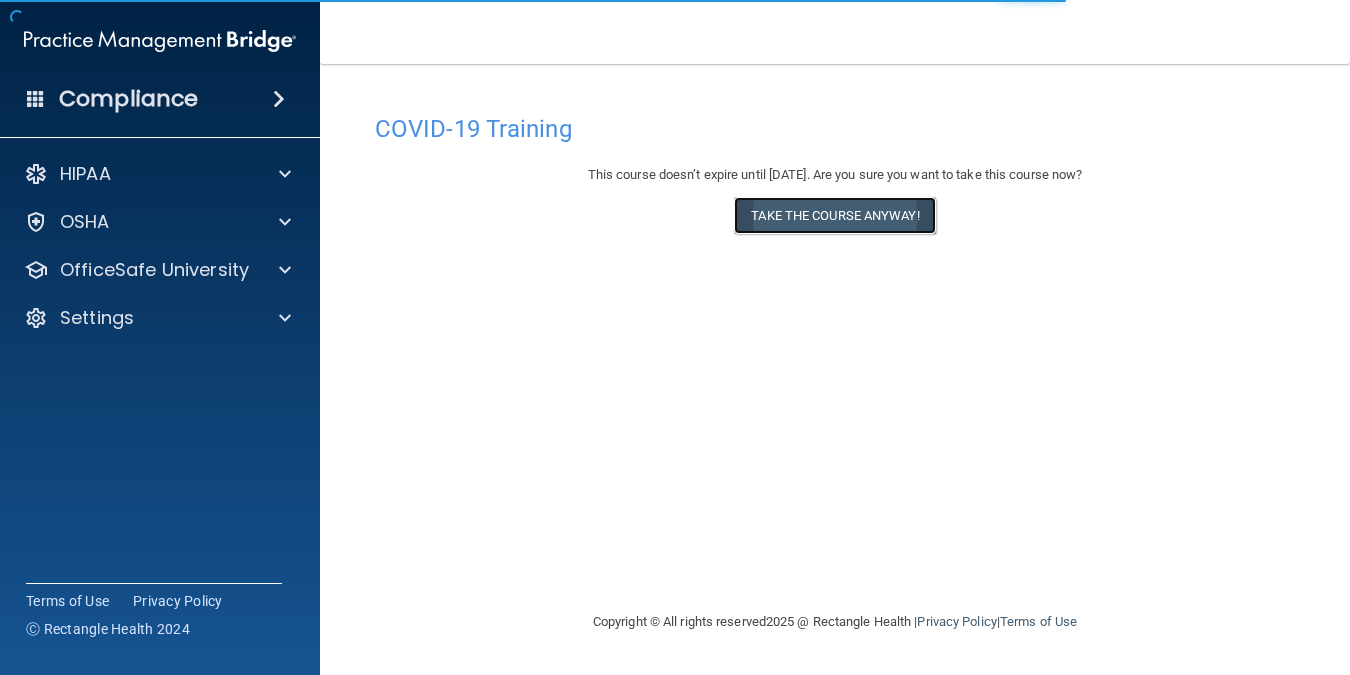 click on "Take the course anyway!" at bounding box center [834, 215] 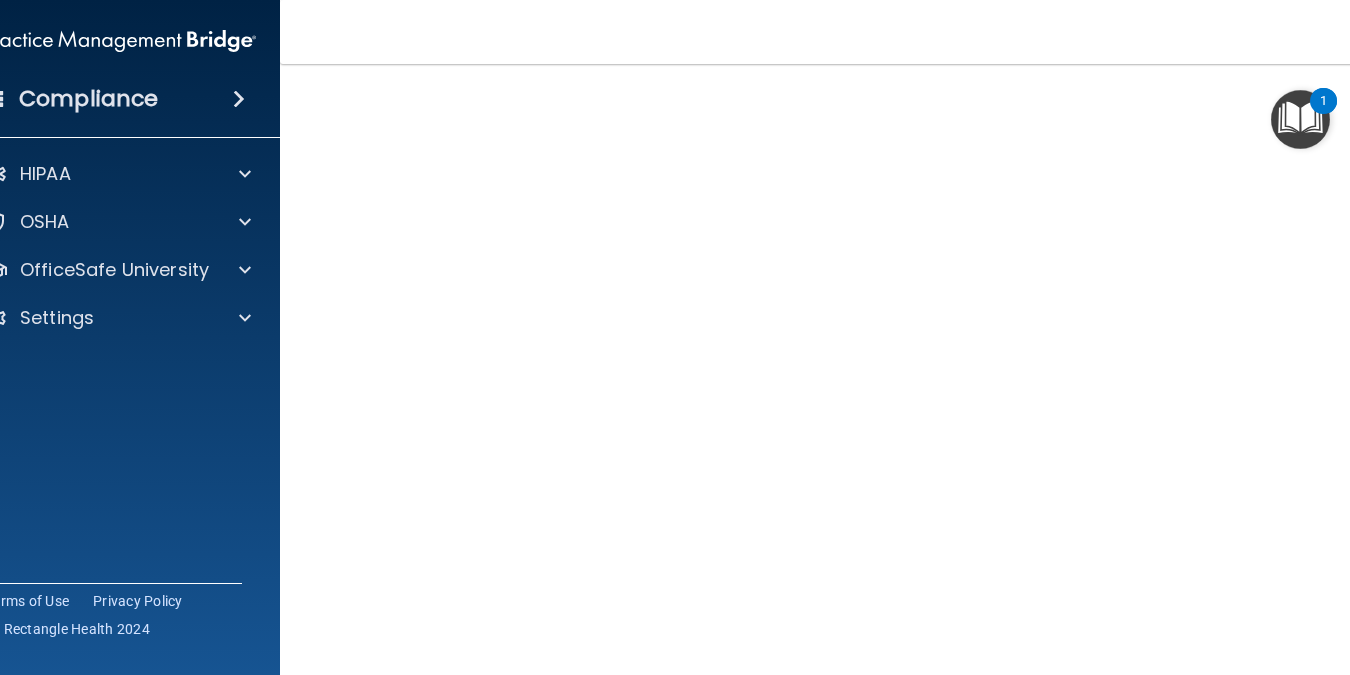 scroll, scrollTop: 80, scrollLeft: 0, axis: vertical 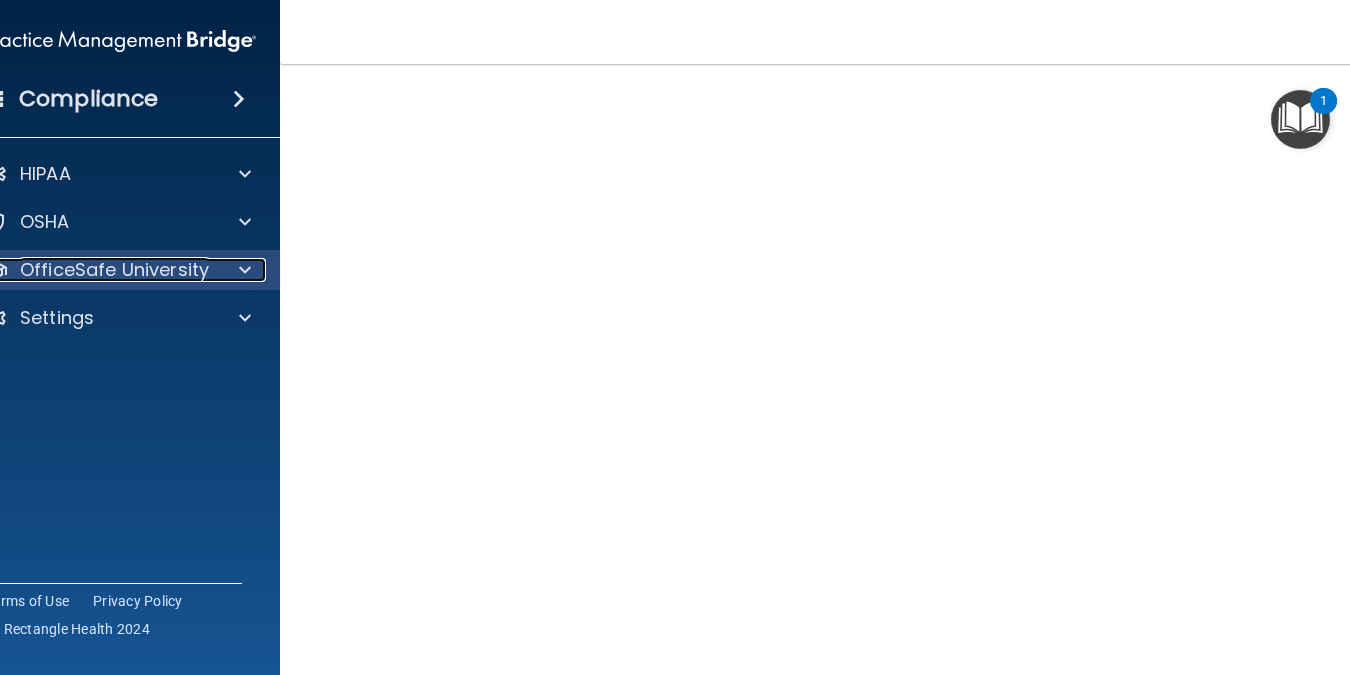 click at bounding box center (245, 270) 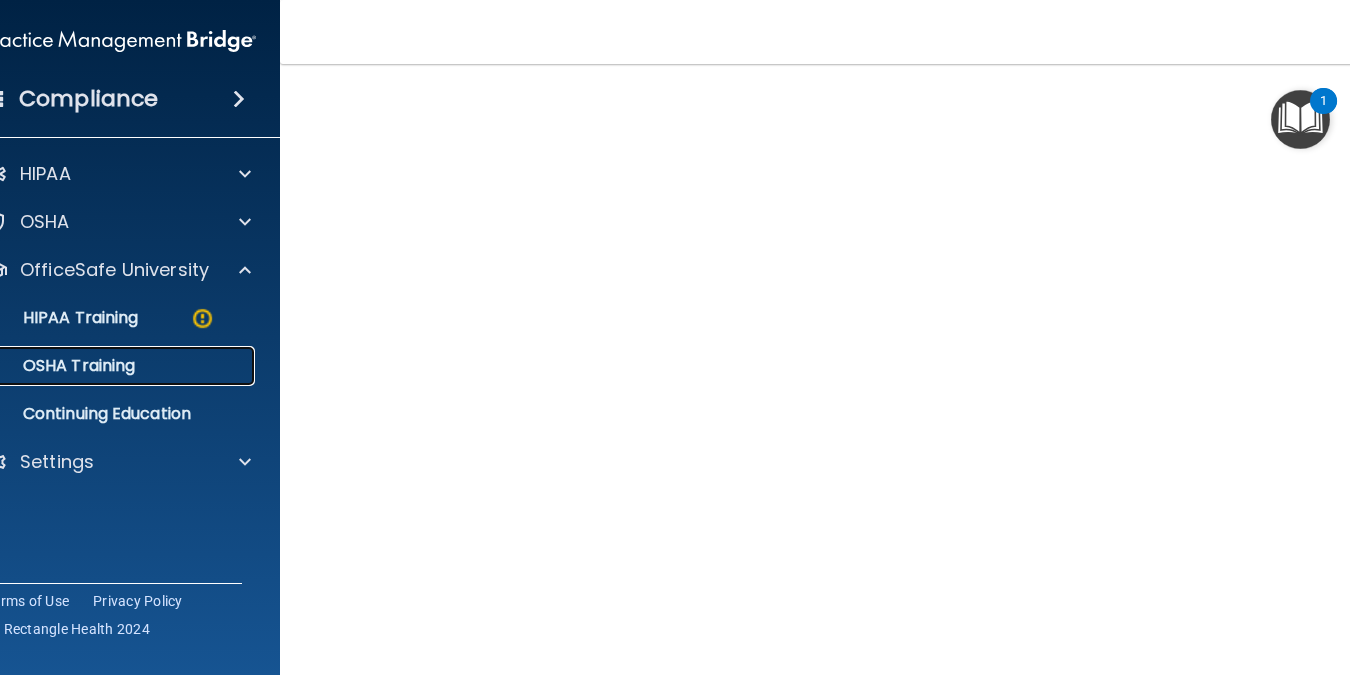 click on "OSHA Training" at bounding box center [54, 366] 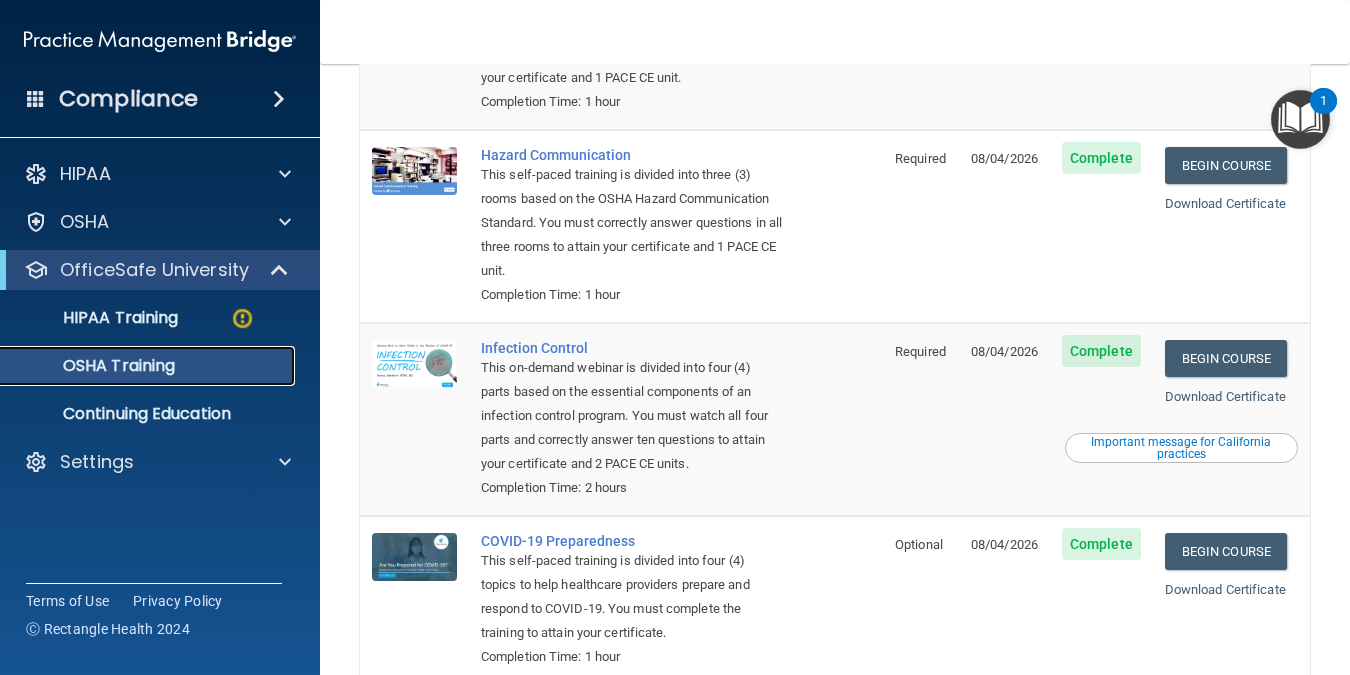 scroll, scrollTop: 280, scrollLeft: 0, axis: vertical 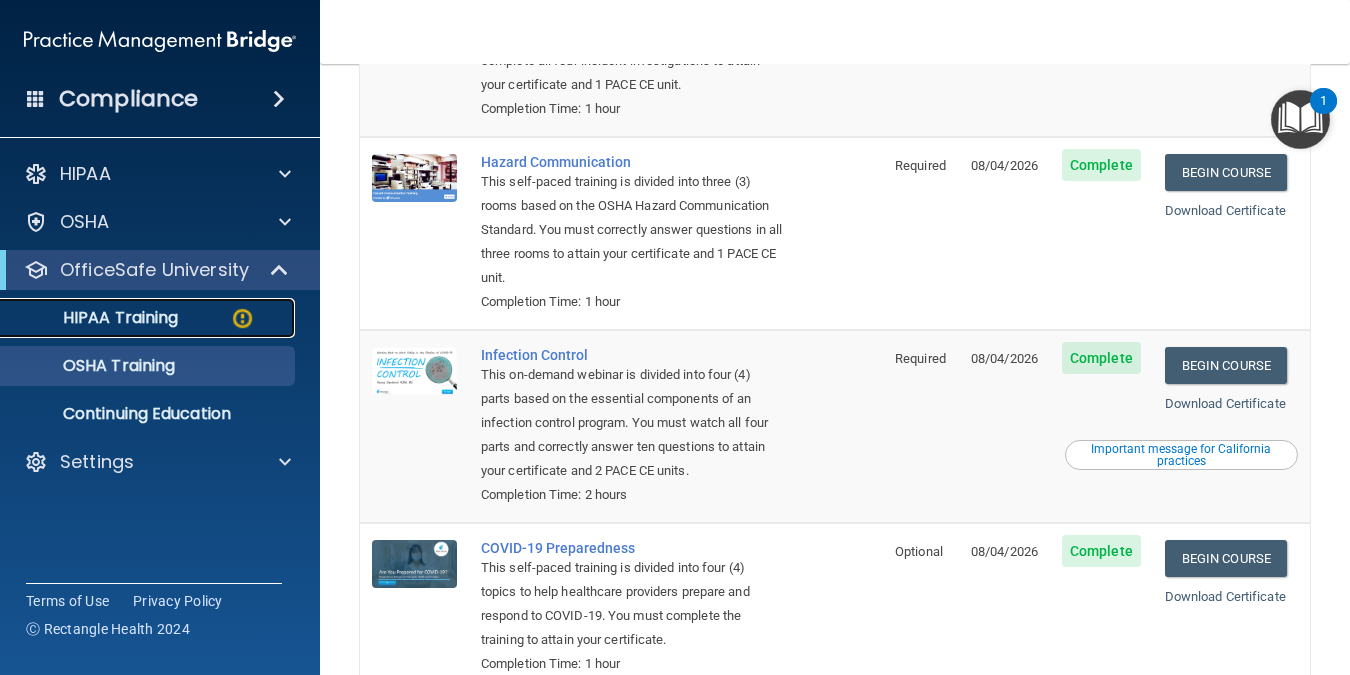 click on "HIPAA Training" at bounding box center [137, 318] 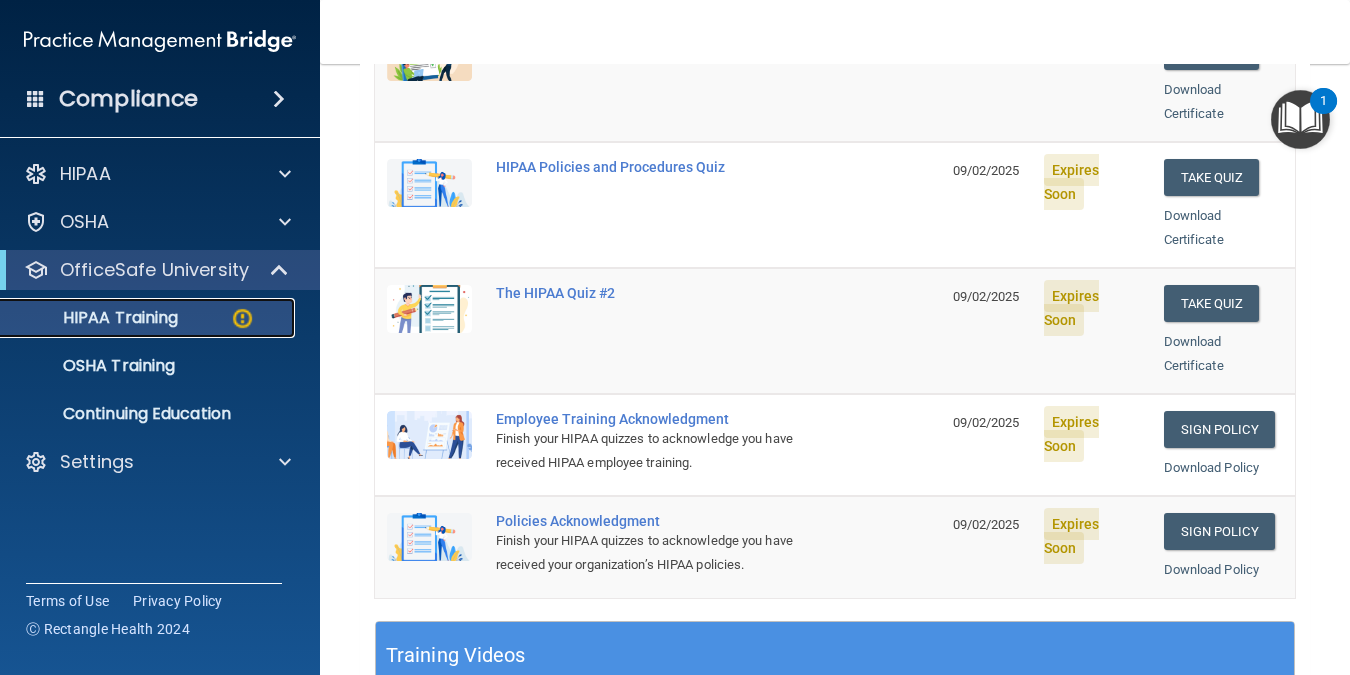 scroll, scrollTop: 333, scrollLeft: 0, axis: vertical 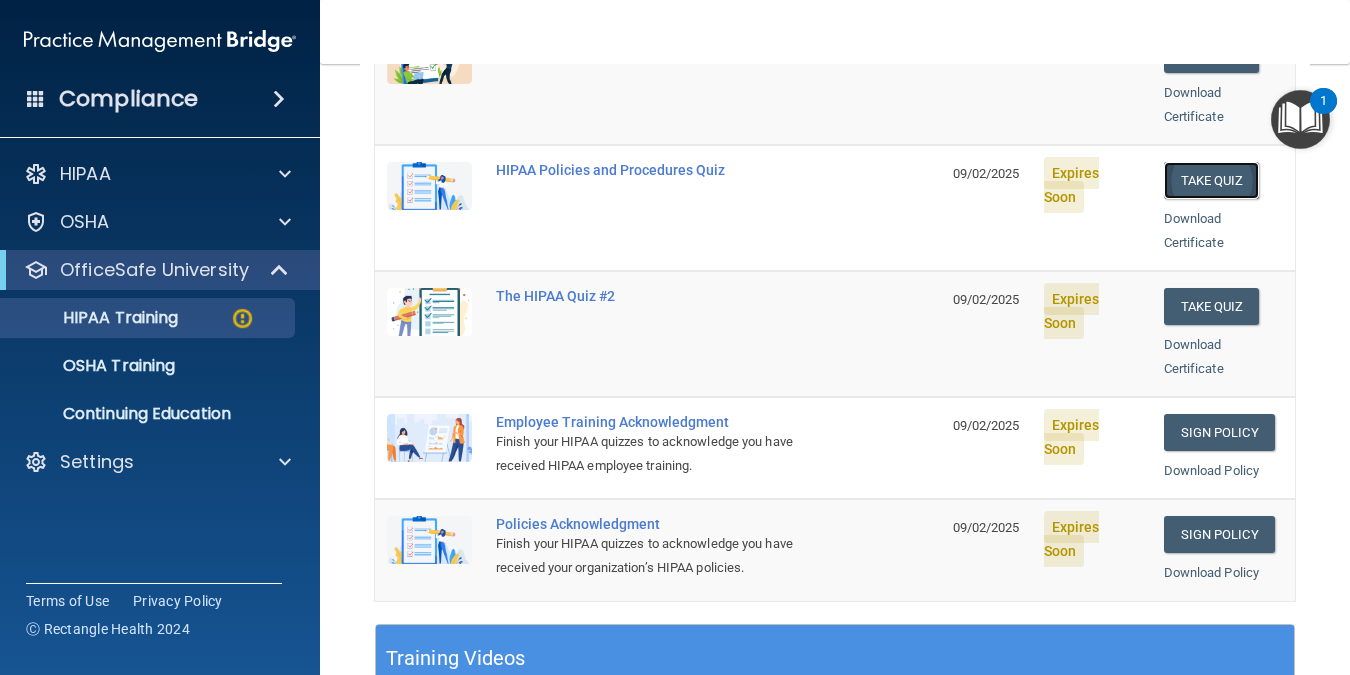 click on "Take Quiz" at bounding box center [1212, 180] 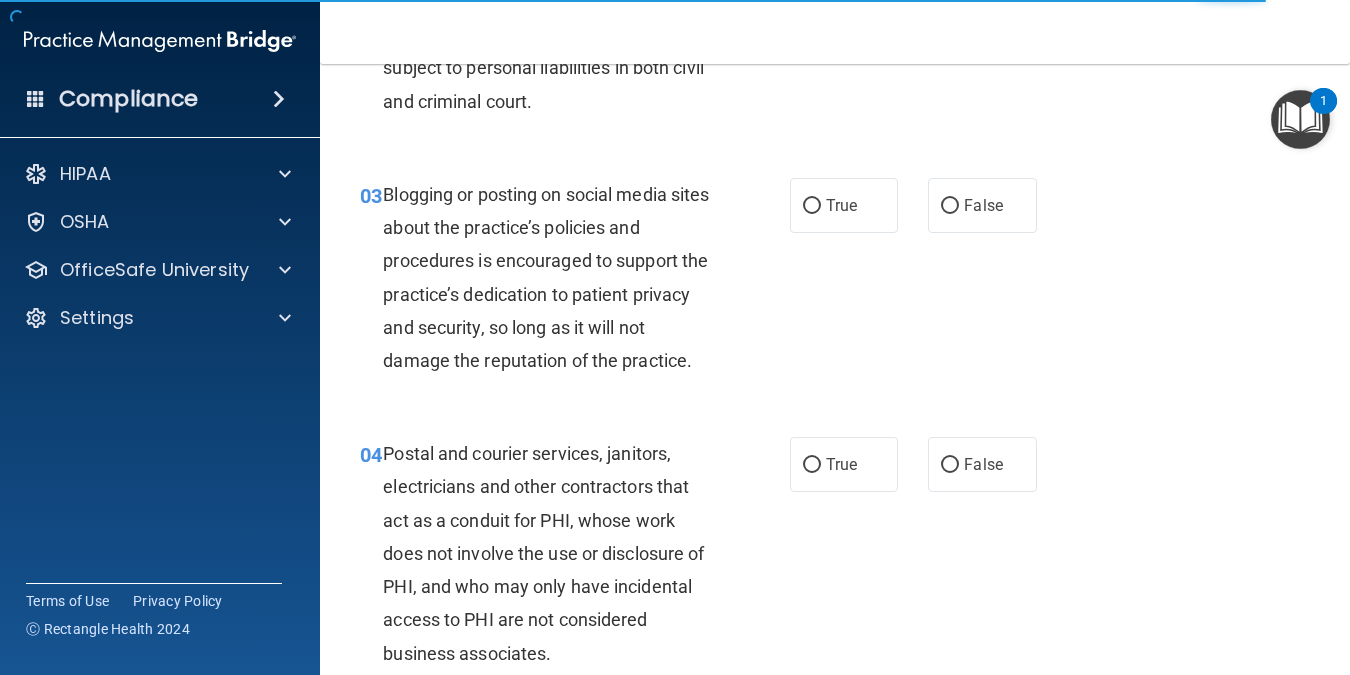 scroll, scrollTop: 0, scrollLeft: 0, axis: both 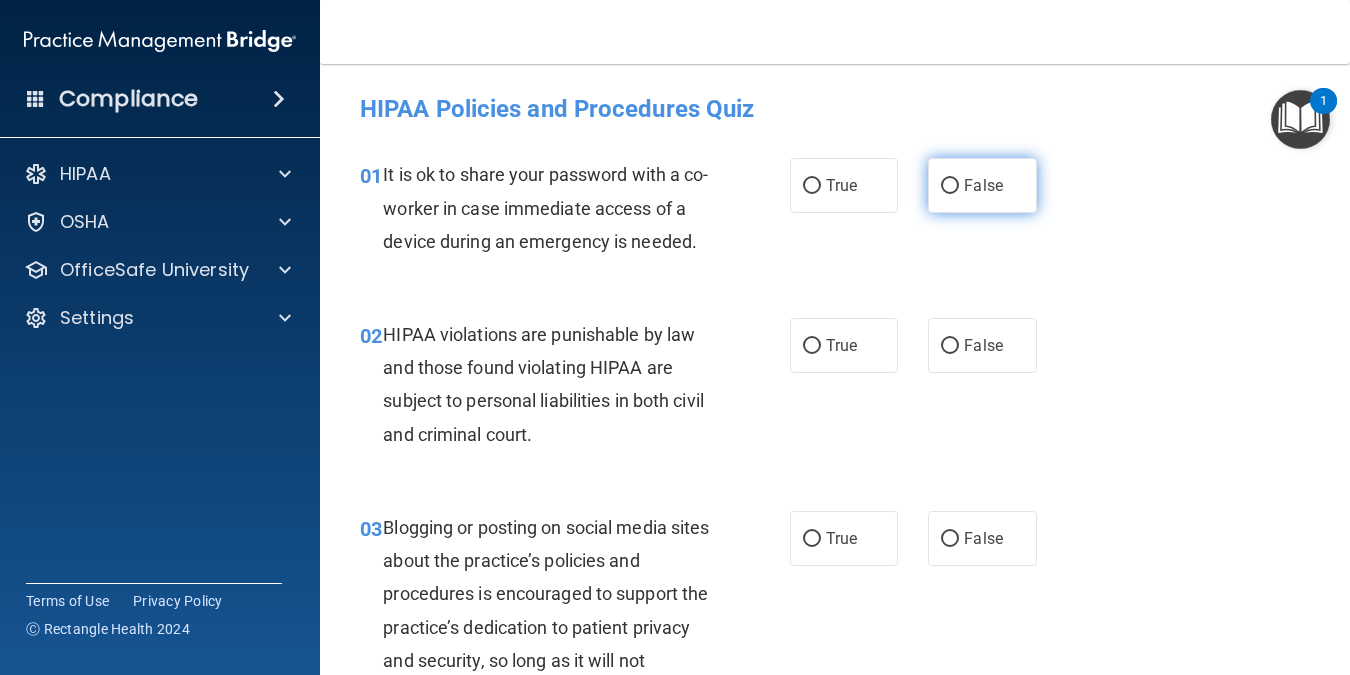 click on "False" at bounding box center (982, 185) 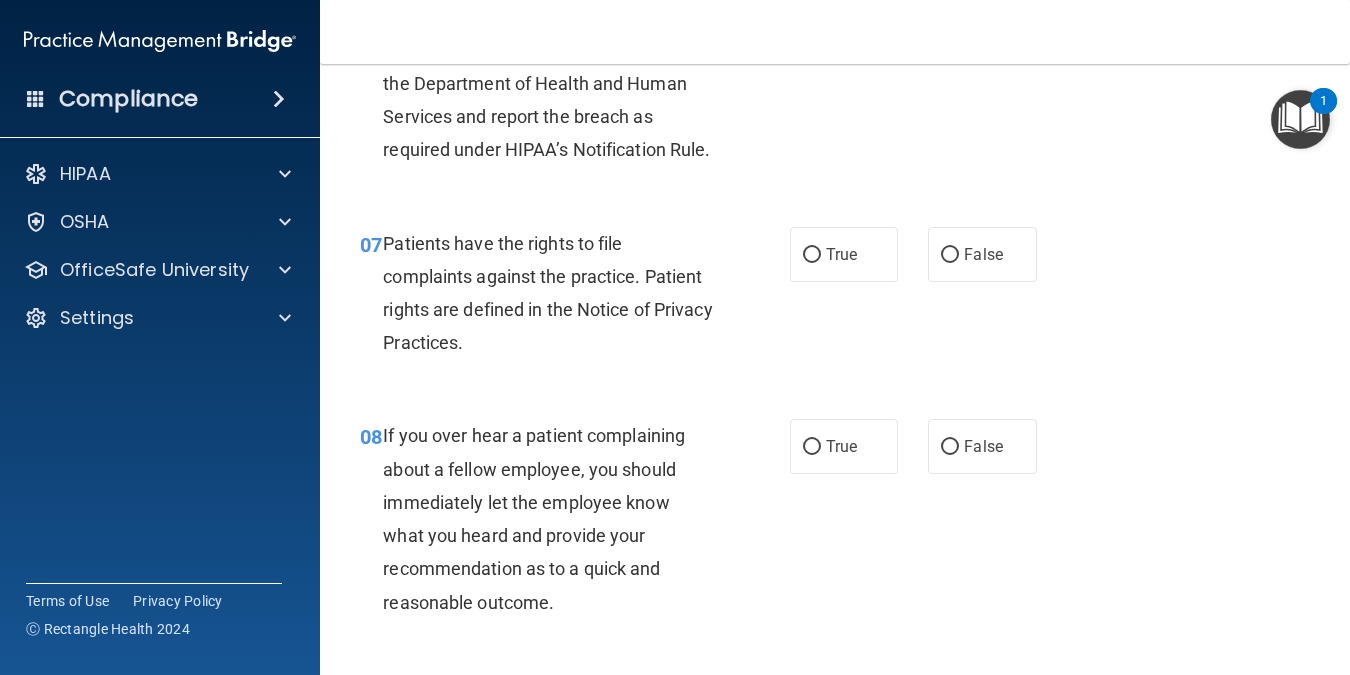 scroll, scrollTop: 0, scrollLeft: 0, axis: both 